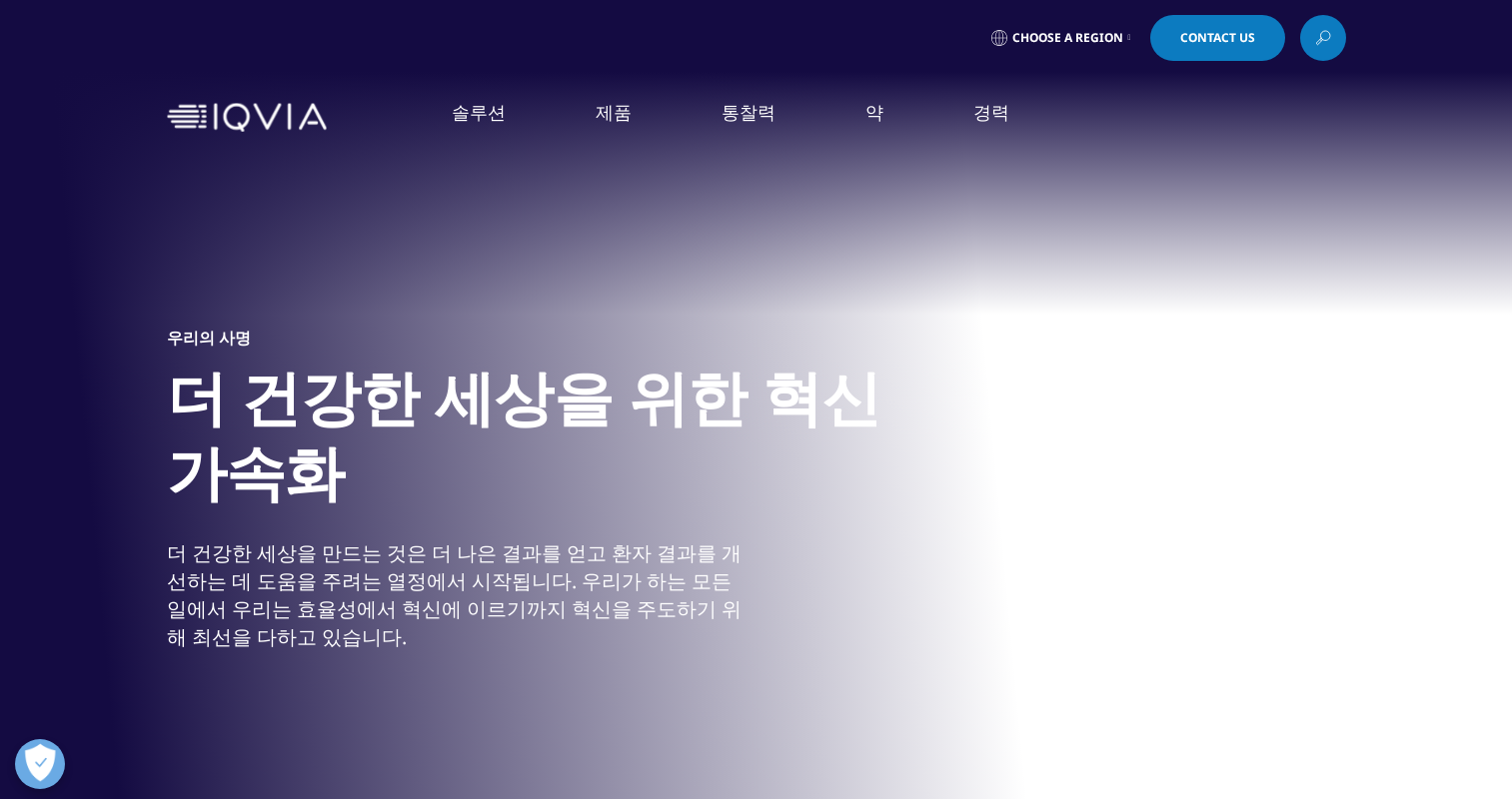 scroll, scrollTop: 100, scrollLeft: 0, axis: vertical 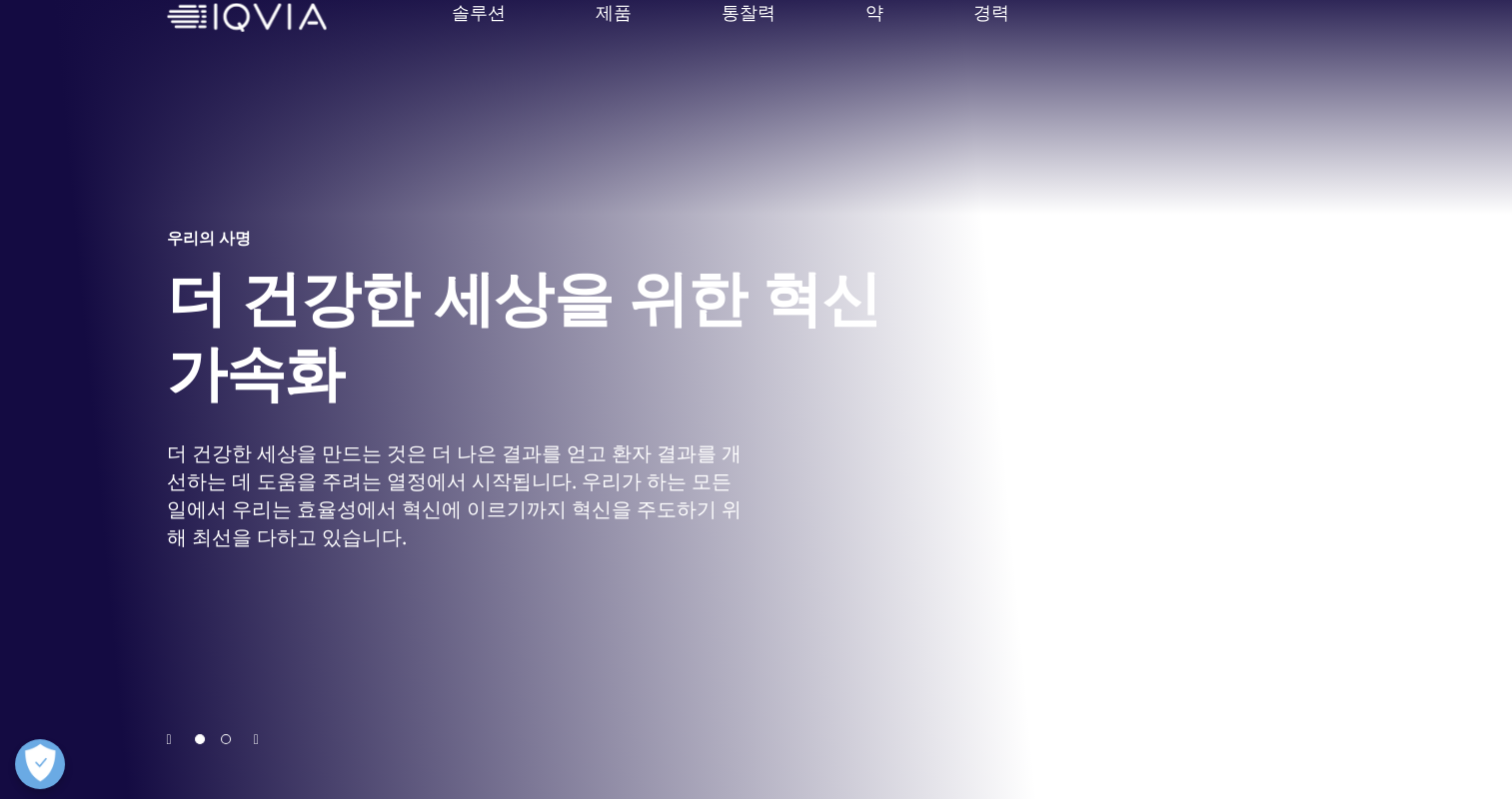 click on "더 건강한 세상을 만드는 것은 더 나은 결과를 얻고 환자 결과를 개선하는 데 도움을 주려는 열정에서 시작됩니다. 우리가 하는 모든 일에서 우리는 효율성에서 혁신에 이르기까지 혁신을 주도하기 위해 최선을 다하고 있습니다." at bounding box center [459, 495] 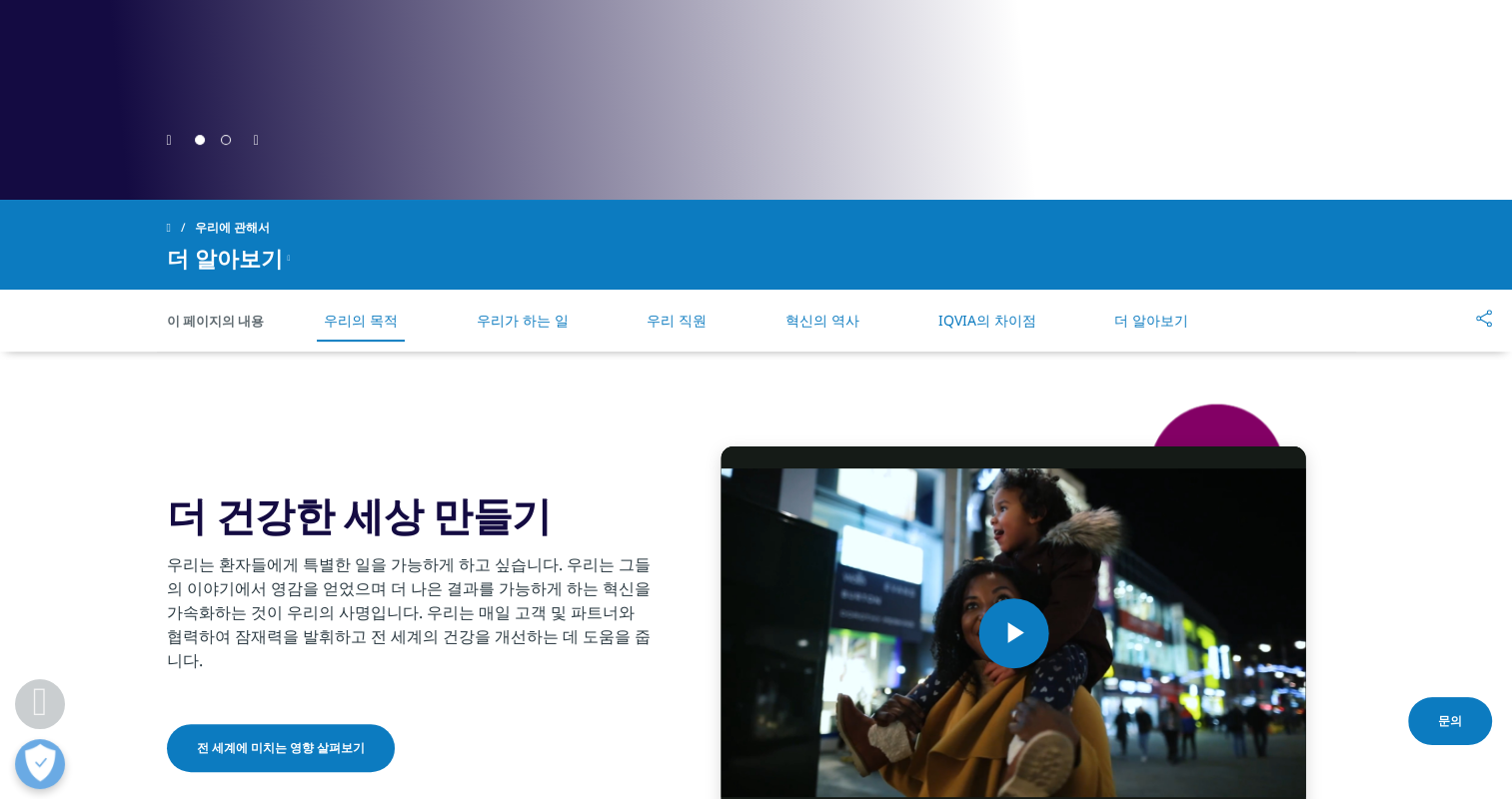click on "우리가 하는 일" at bounding box center [522, 321] 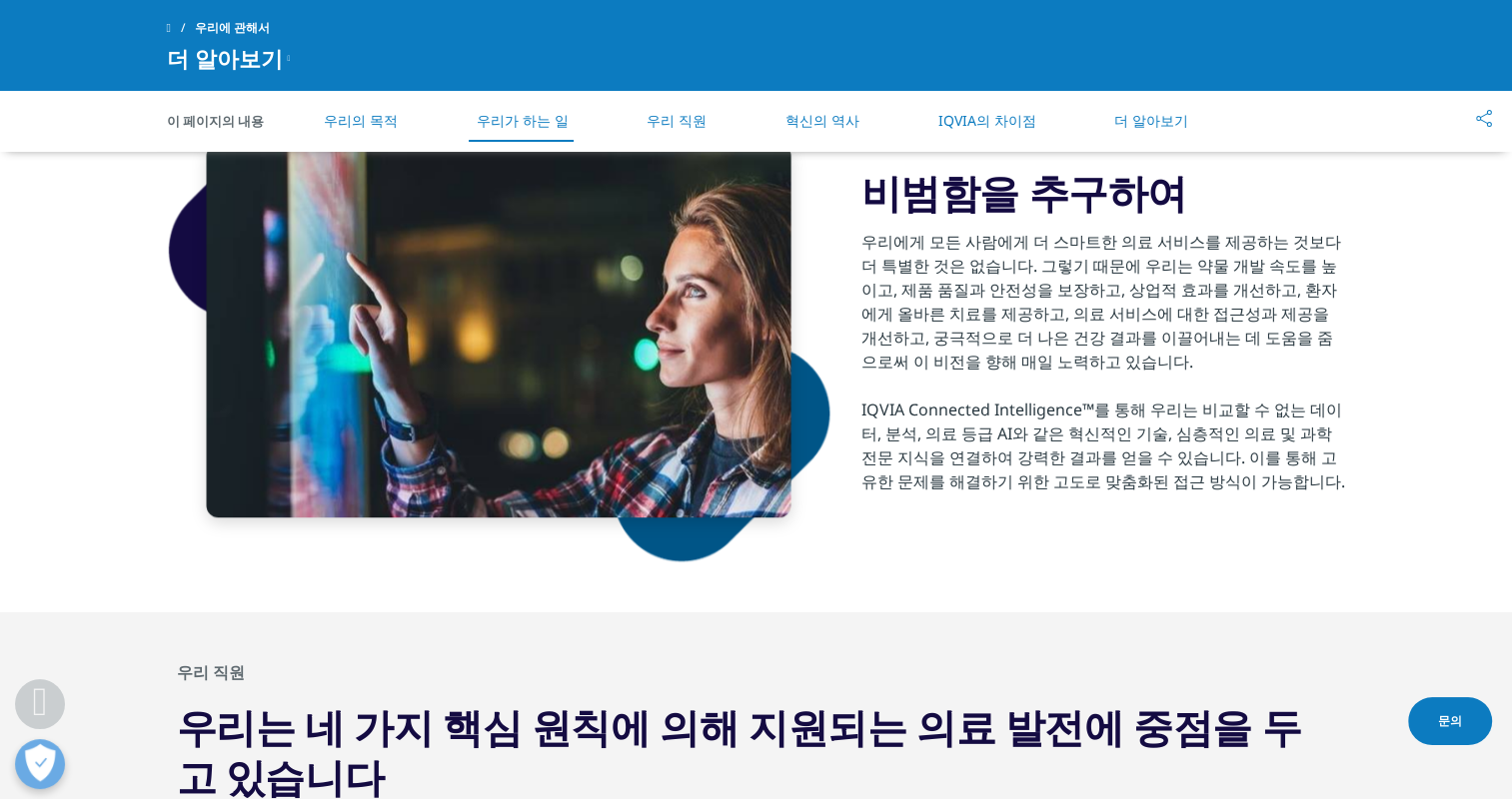 scroll, scrollTop: 1390, scrollLeft: 0, axis: vertical 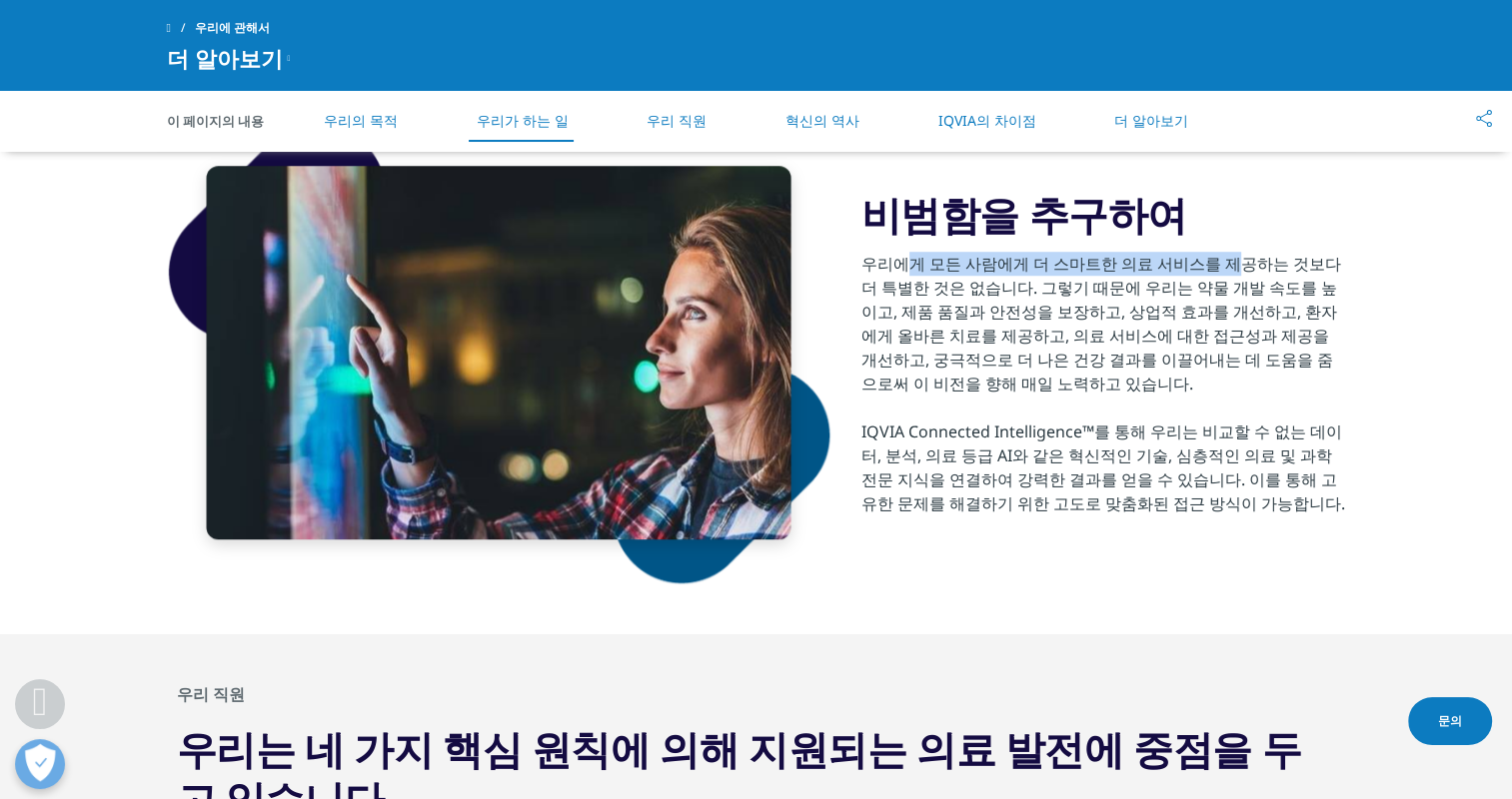 drag, startPoint x: 902, startPoint y: 276, endPoint x: 1219, endPoint y: 268, distance: 317.10093 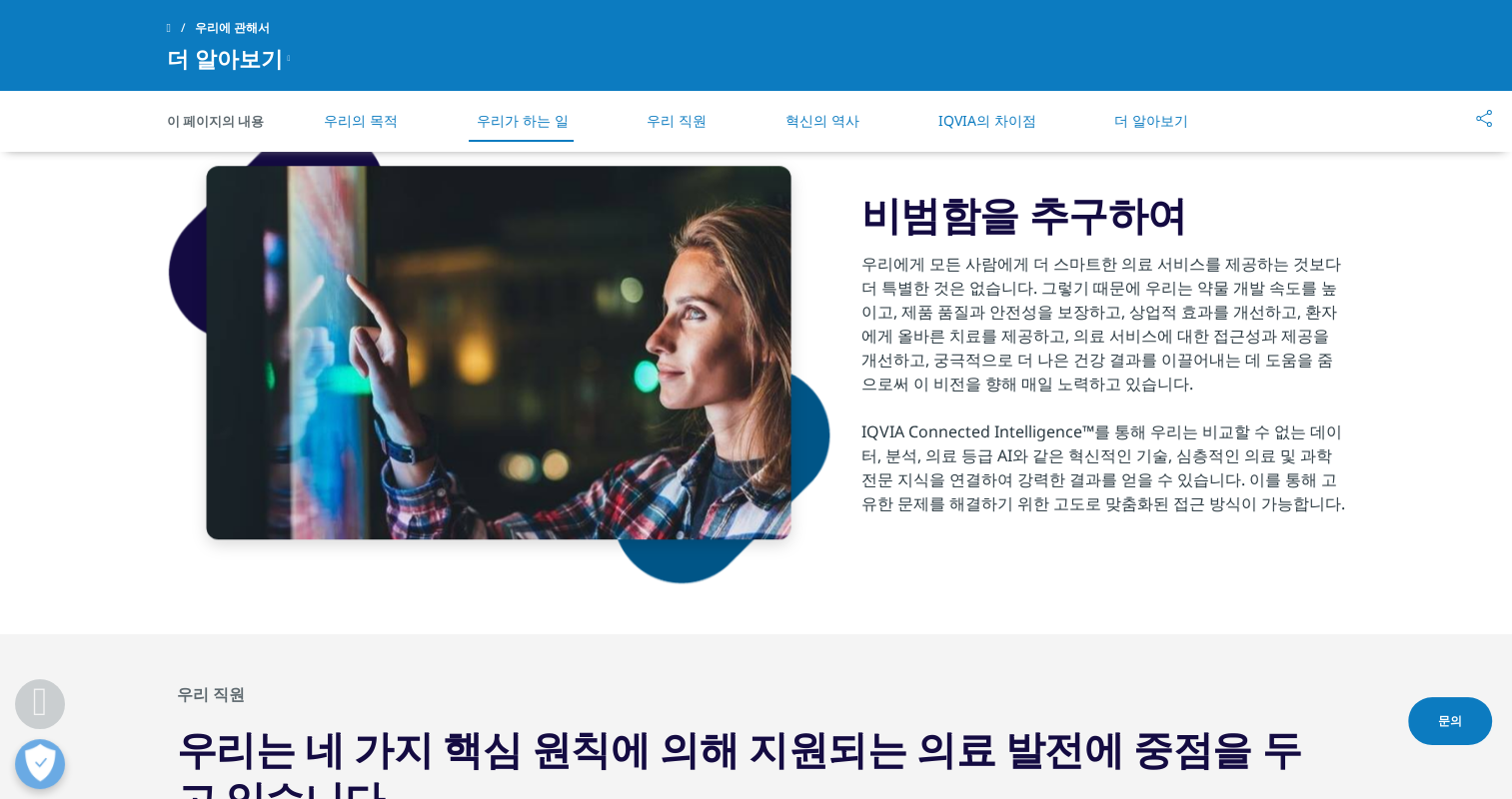 click on "우리에게 모든 사람에게 더 스마트한 의료 서비스를 제공하는 것보다 더 특별한 것은 없습니다. 그렇기 때문에 우리는 약물 개발 속도를 높이고, 제품 품질과 안전성을 보장하고, 상업적 효과를 개선하고, 환자에게 올바른 치료를 제공하고, 의료 서비스에 대한 접근성과 제공을 개선하고, 궁극적으로 더 나은 건강 결과를 이끌어내는 데 도움을 줌으로써 이 비전을 향해 매일 노력하고 있습니다." at bounding box center (1103, 324) 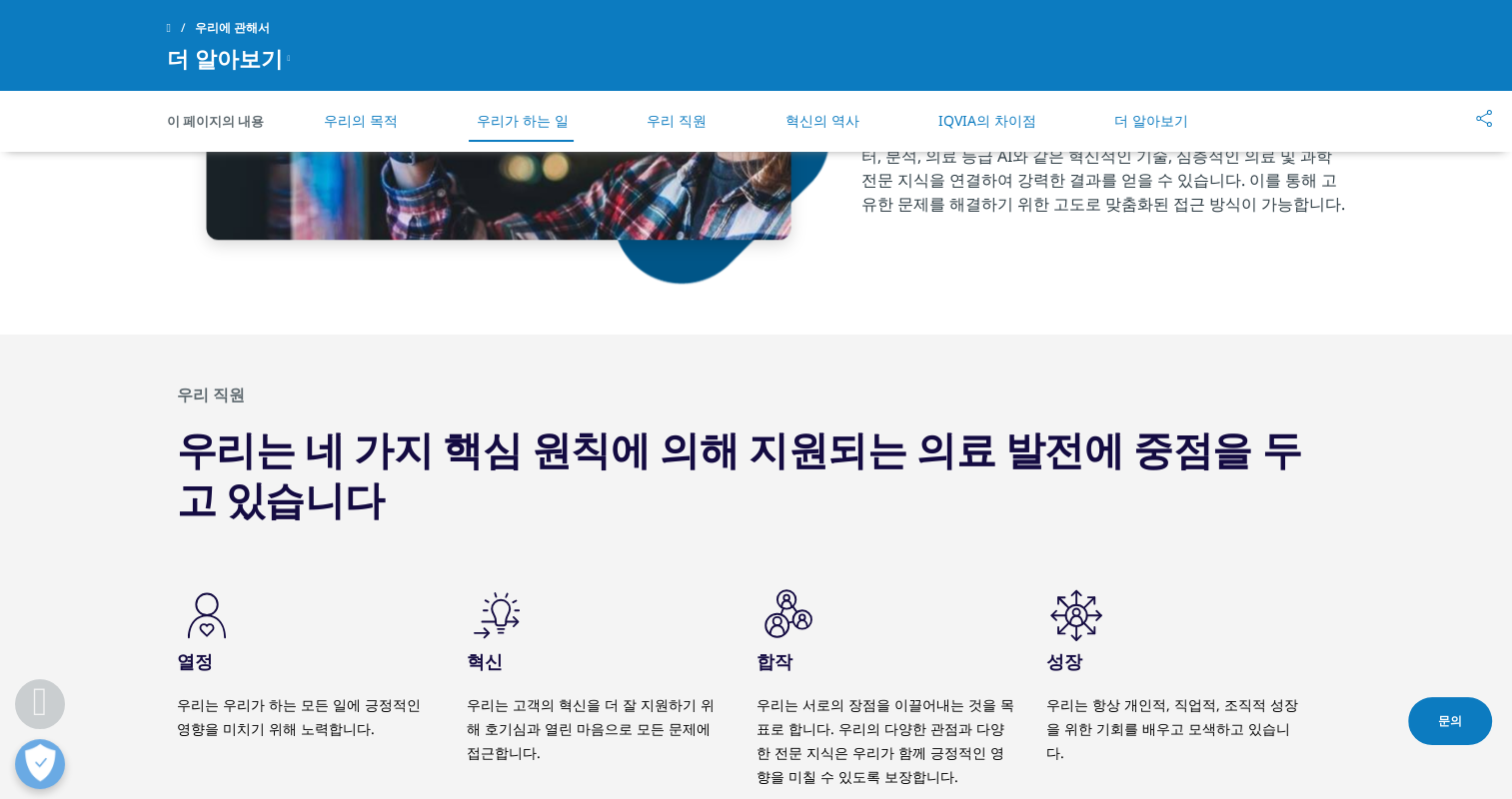 click on "우리의 목적" at bounding box center [361, 121] 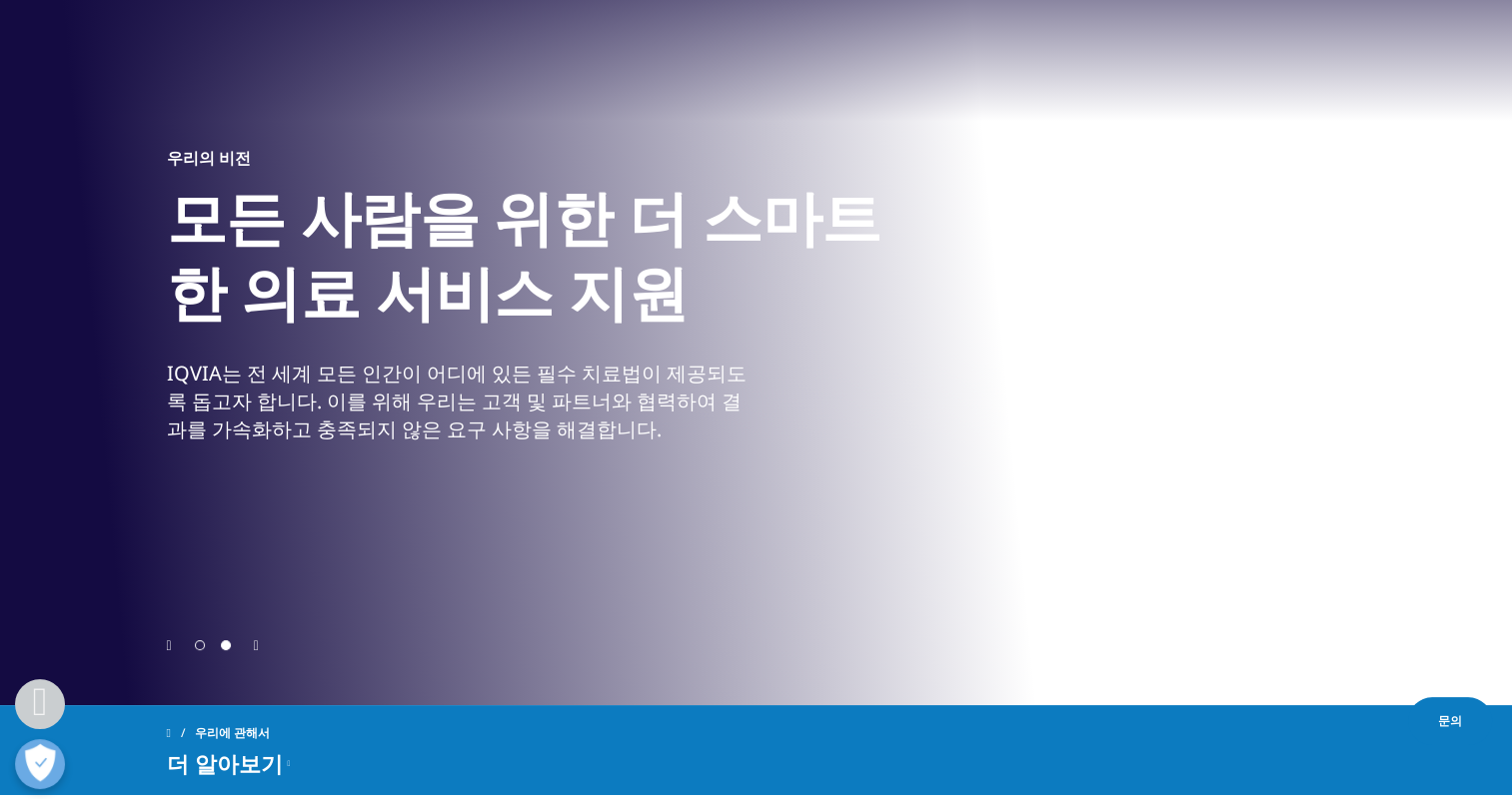 scroll, scrollTop: 0, scrollLeft: 0, axis: both 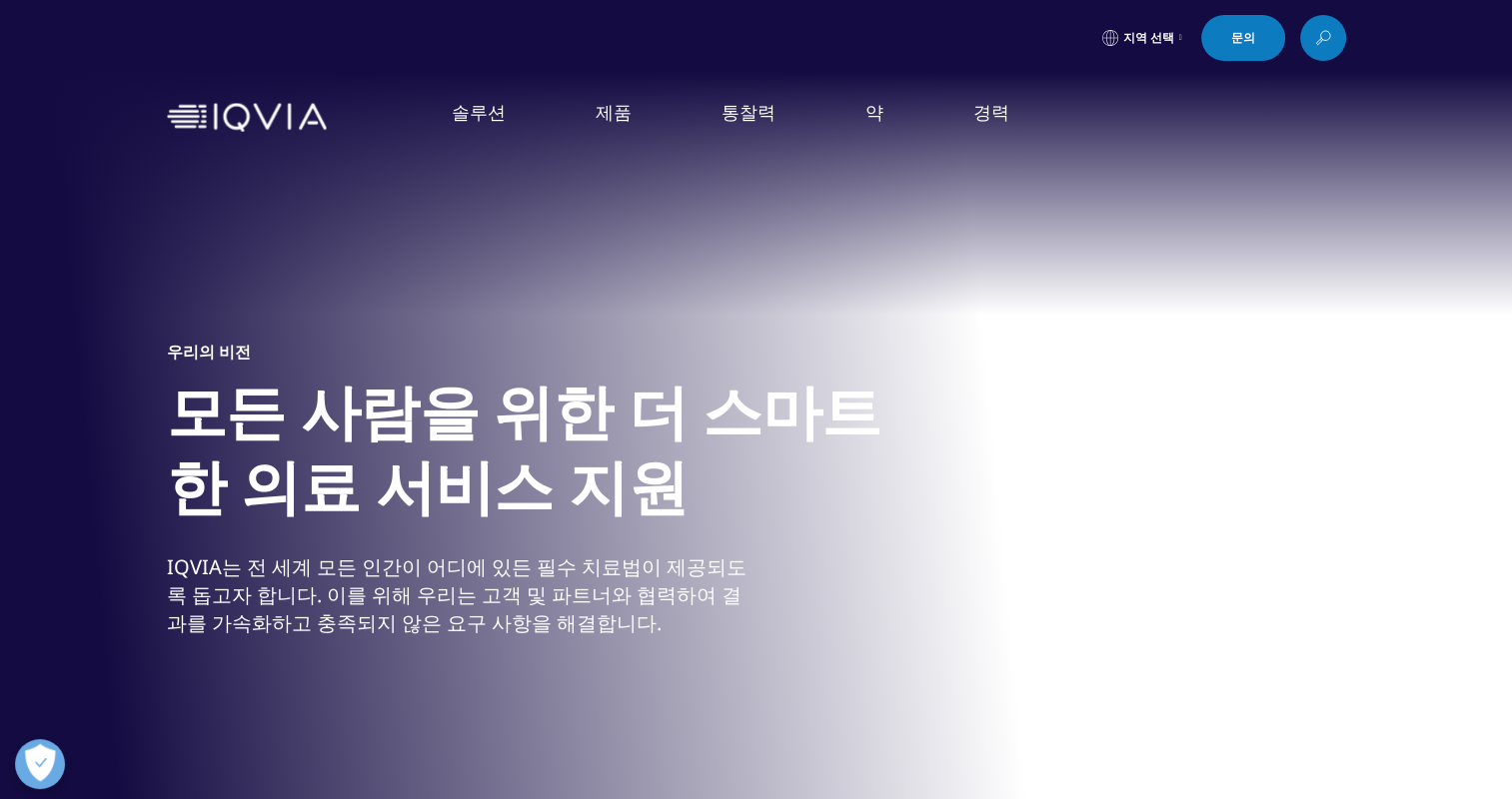 click on "기술" at bounding box center [215, 478] 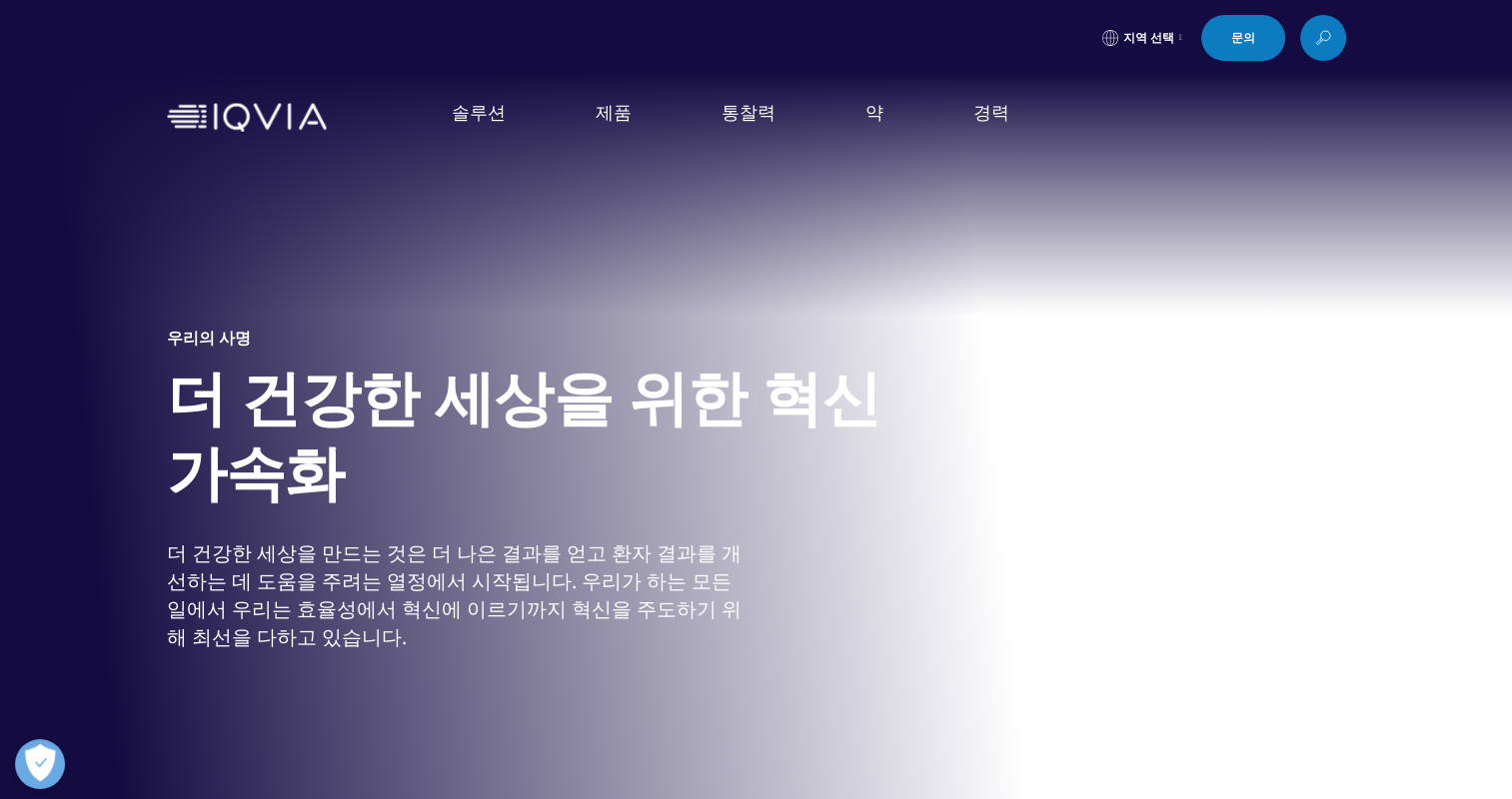 click on "기술" at bounding box center [215, 478] 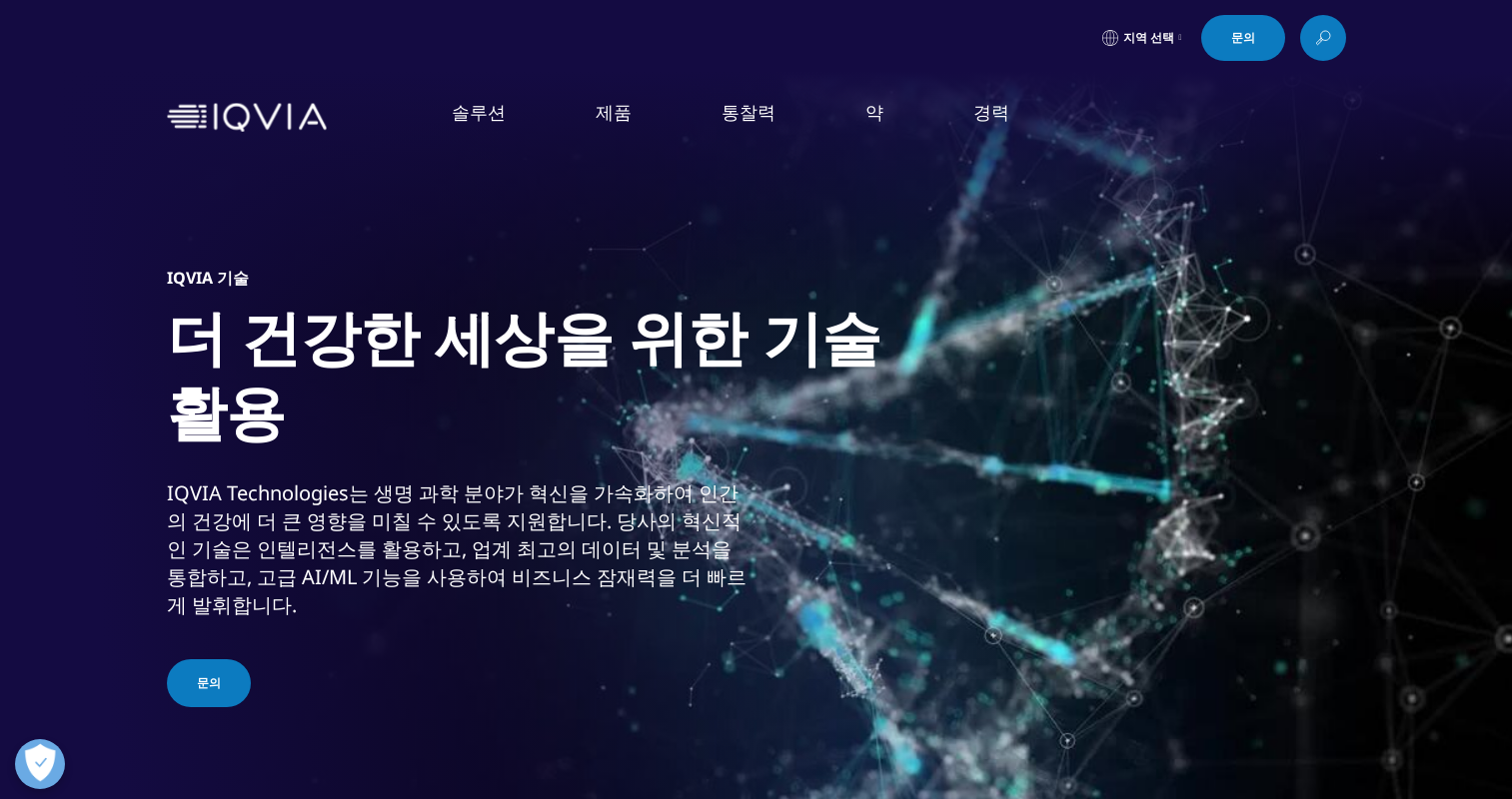 scroll, scrollTop: 0, scrollLeft: 0, axis: both 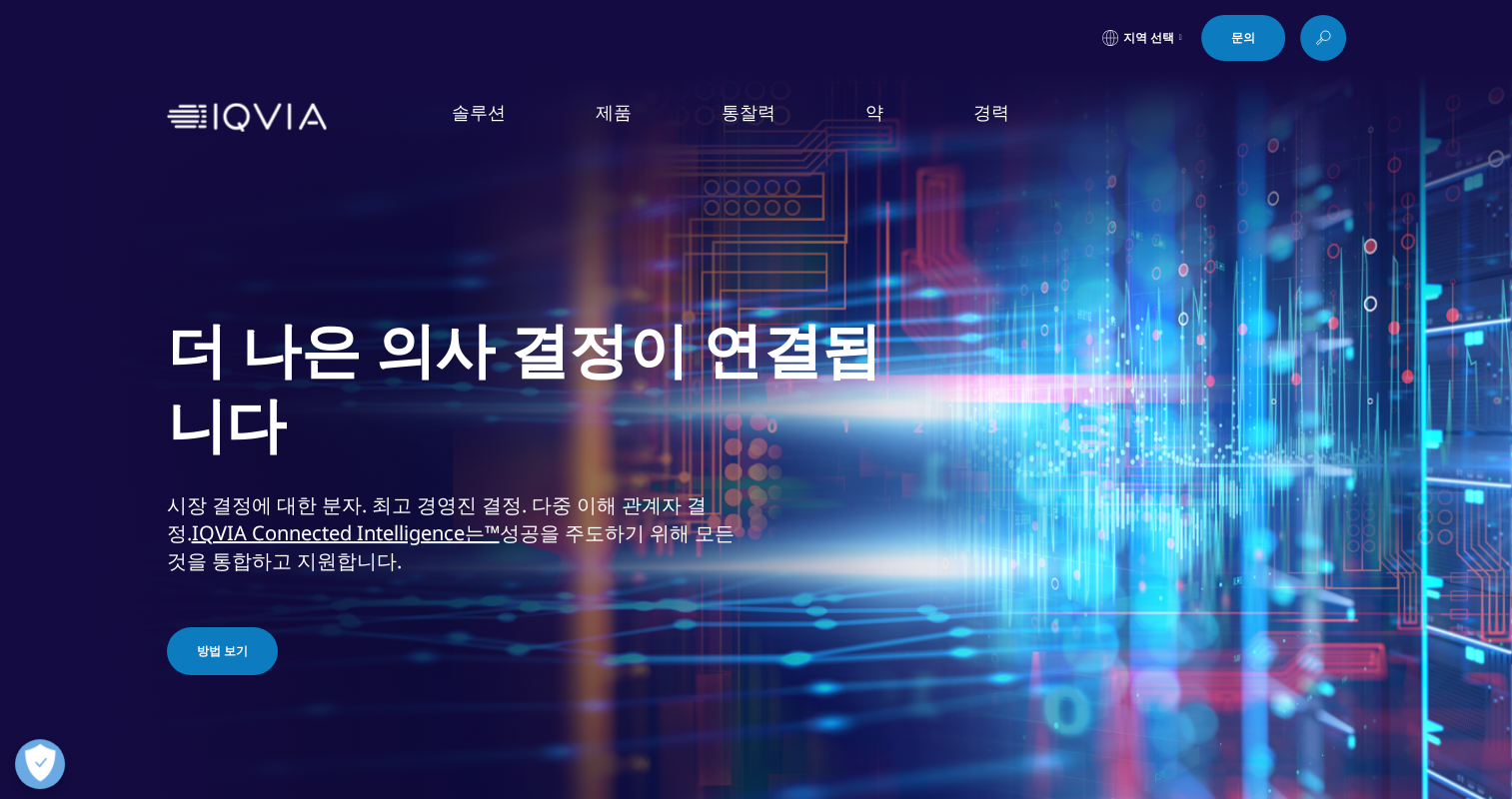 click on "연구 및 개발" at bounding box center (74, 325) 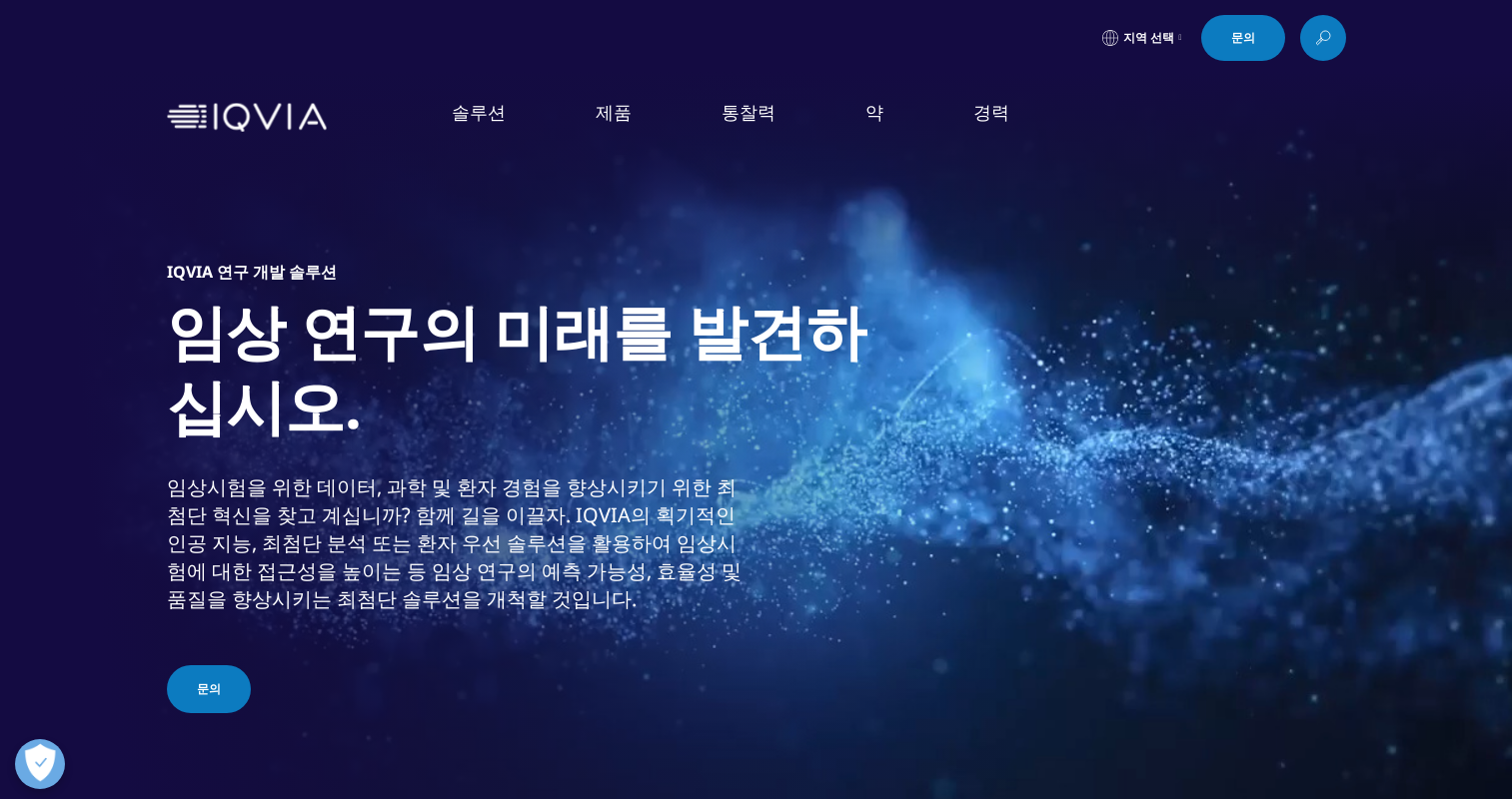 scroll, scrollTop: 0, scrollLeft: 0, axis: both 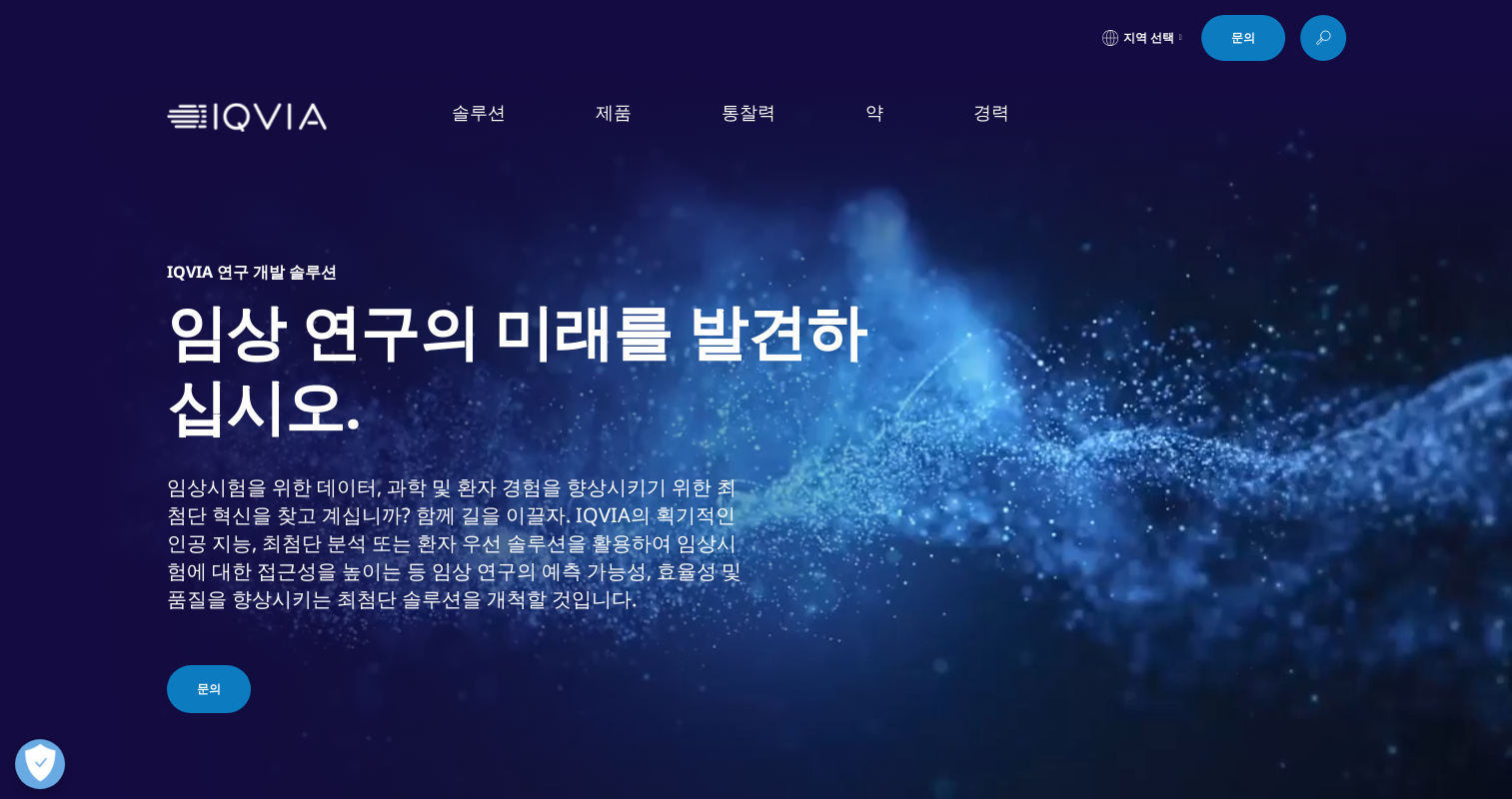 click on "실제 증거" at bounding box center [82, 363] 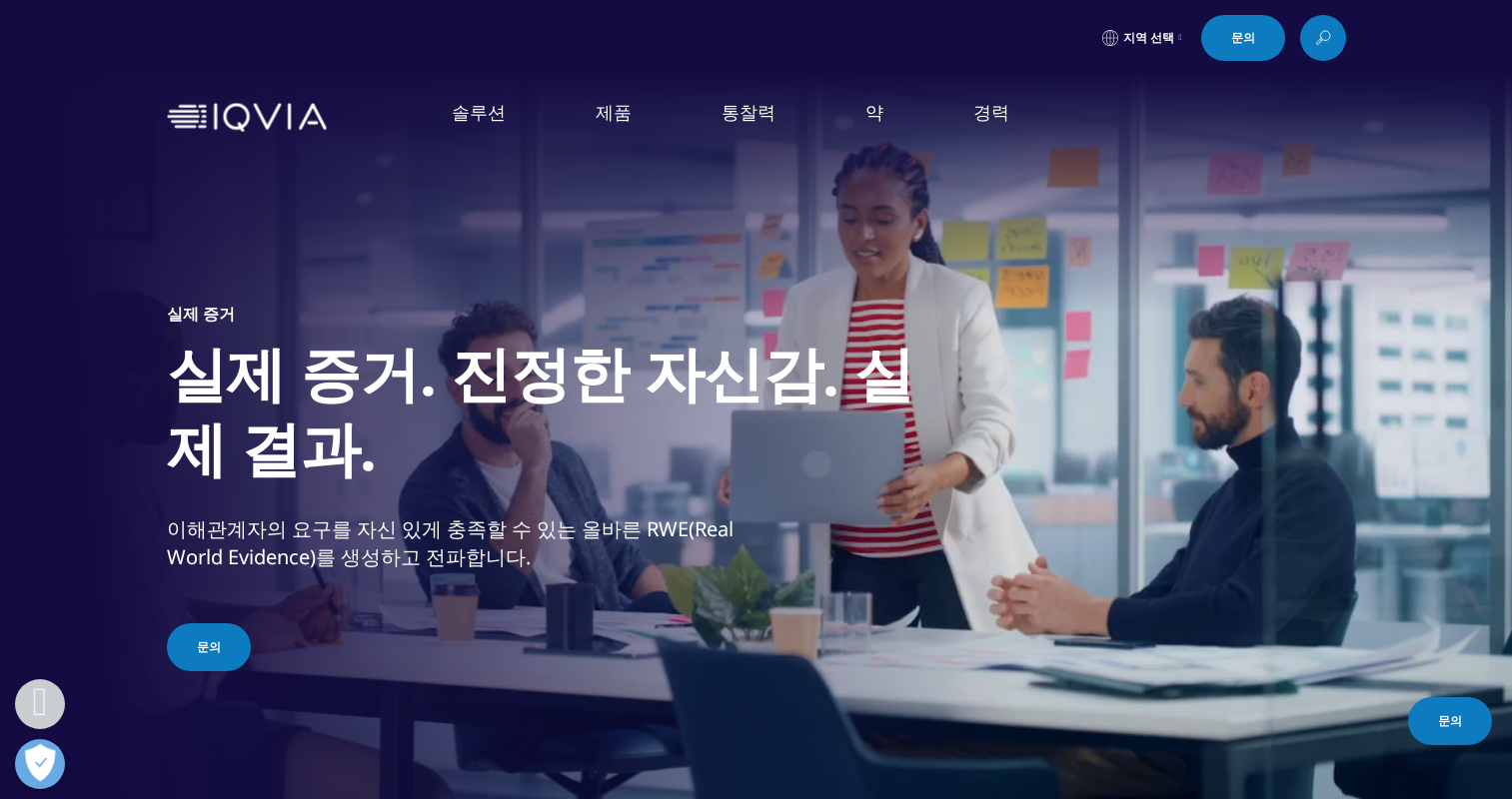 scroll, scrollTop: 999, scrollLeft: 0, axis: vertical 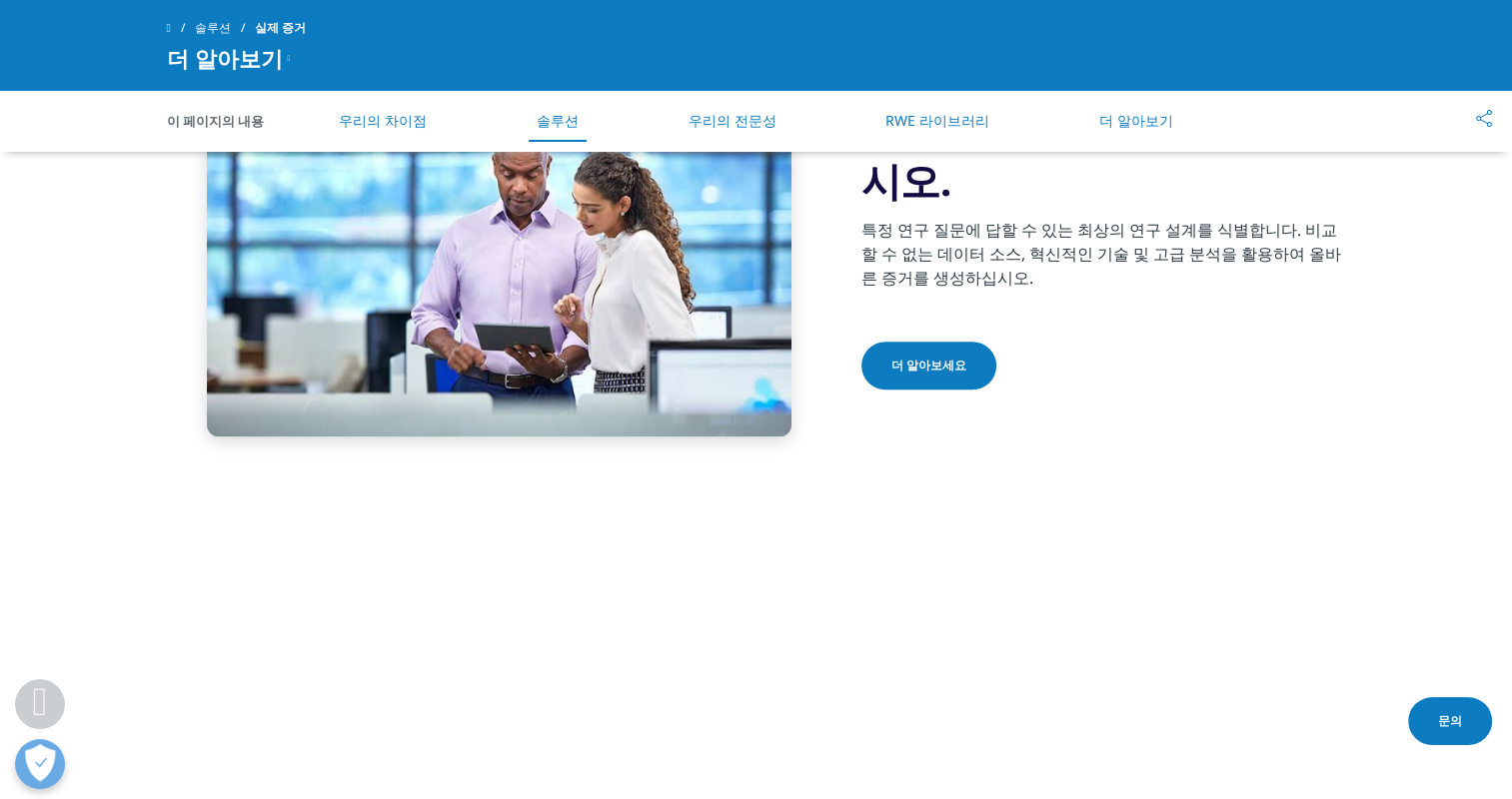click on "솔루션" at bounding box center (558, 121) 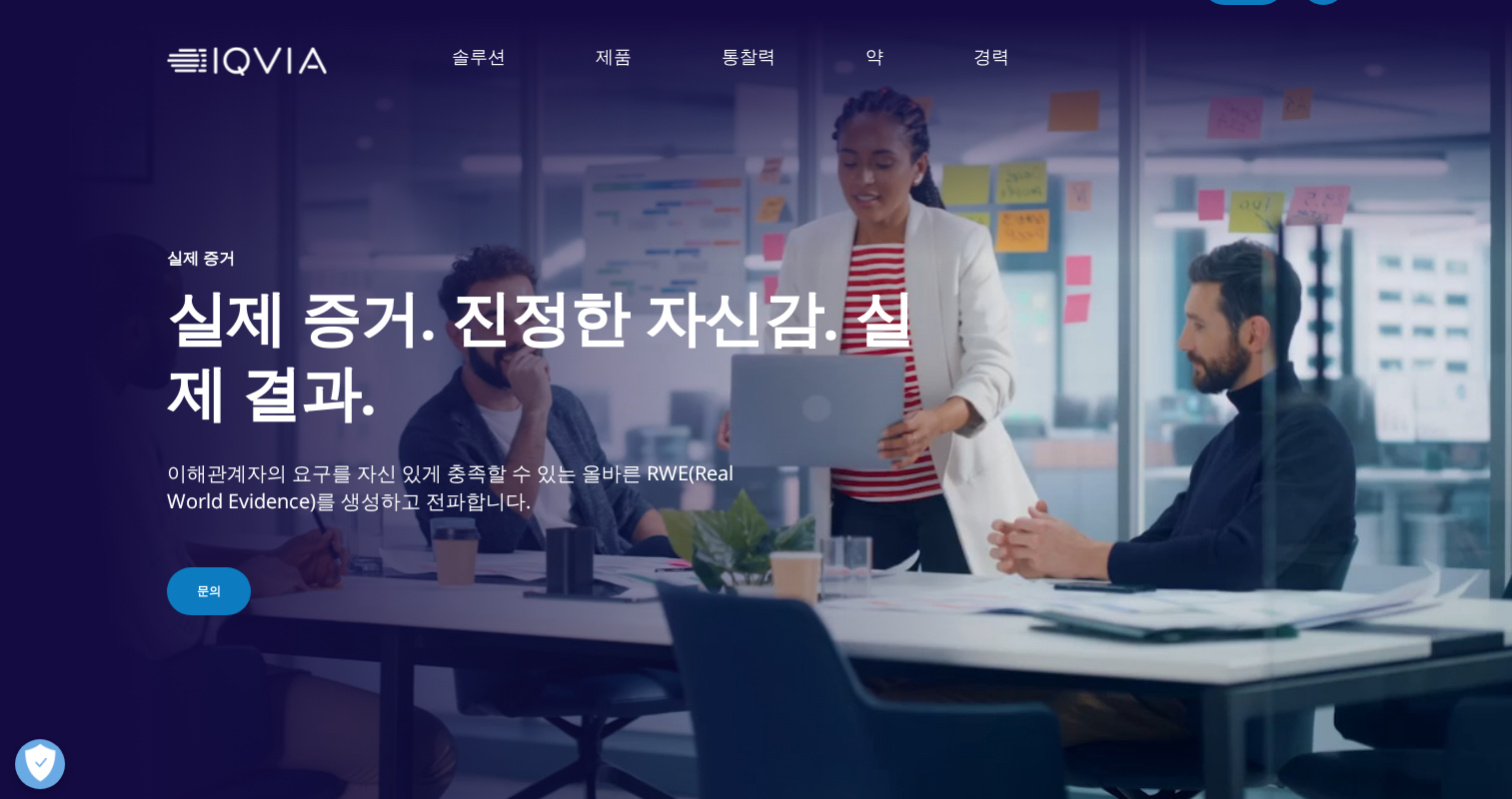 scroll, scrollTop: 0, scrollLeft: 0, axis: both 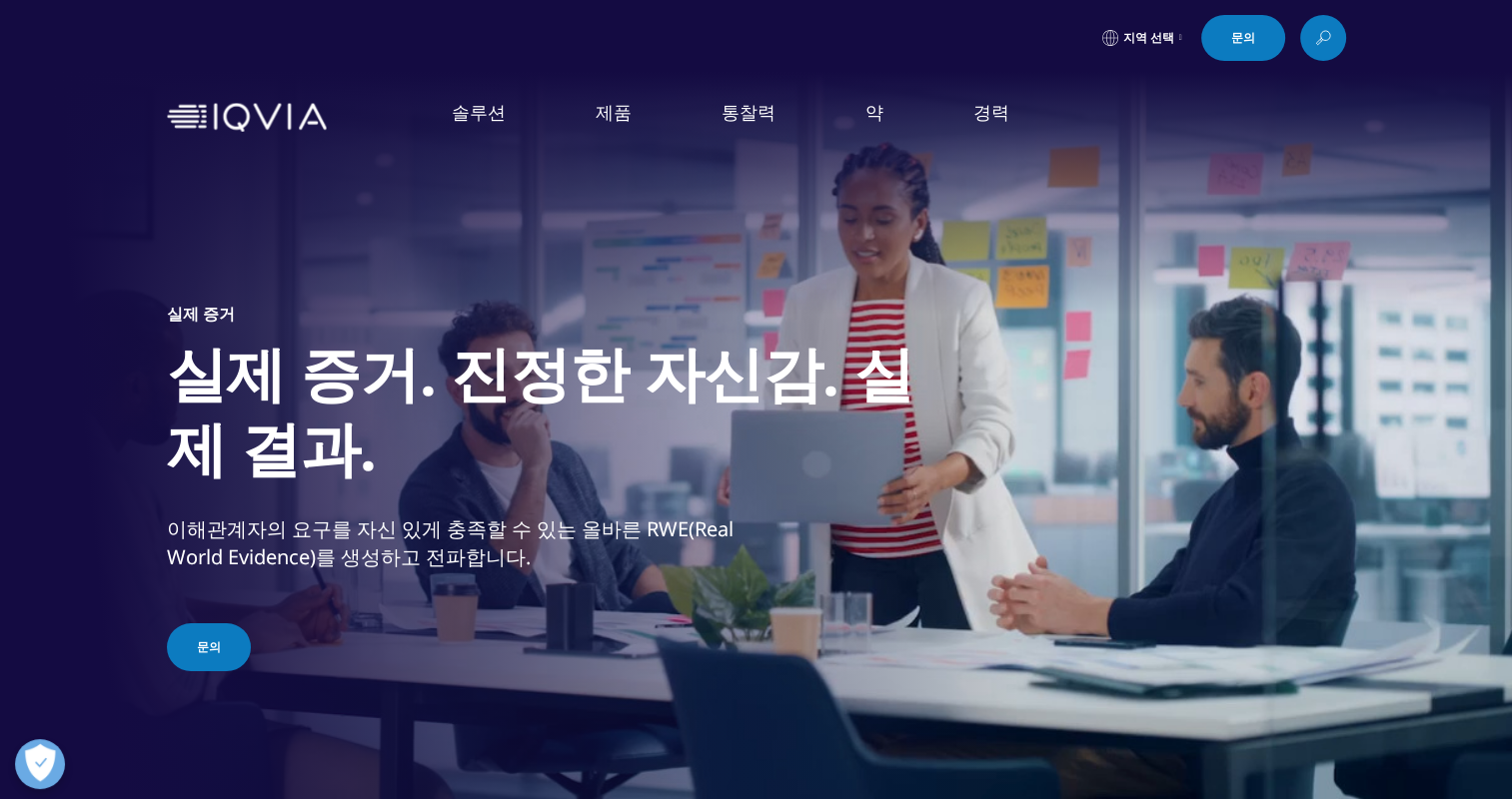 click on "상용화" at bounding box center (72, 401) 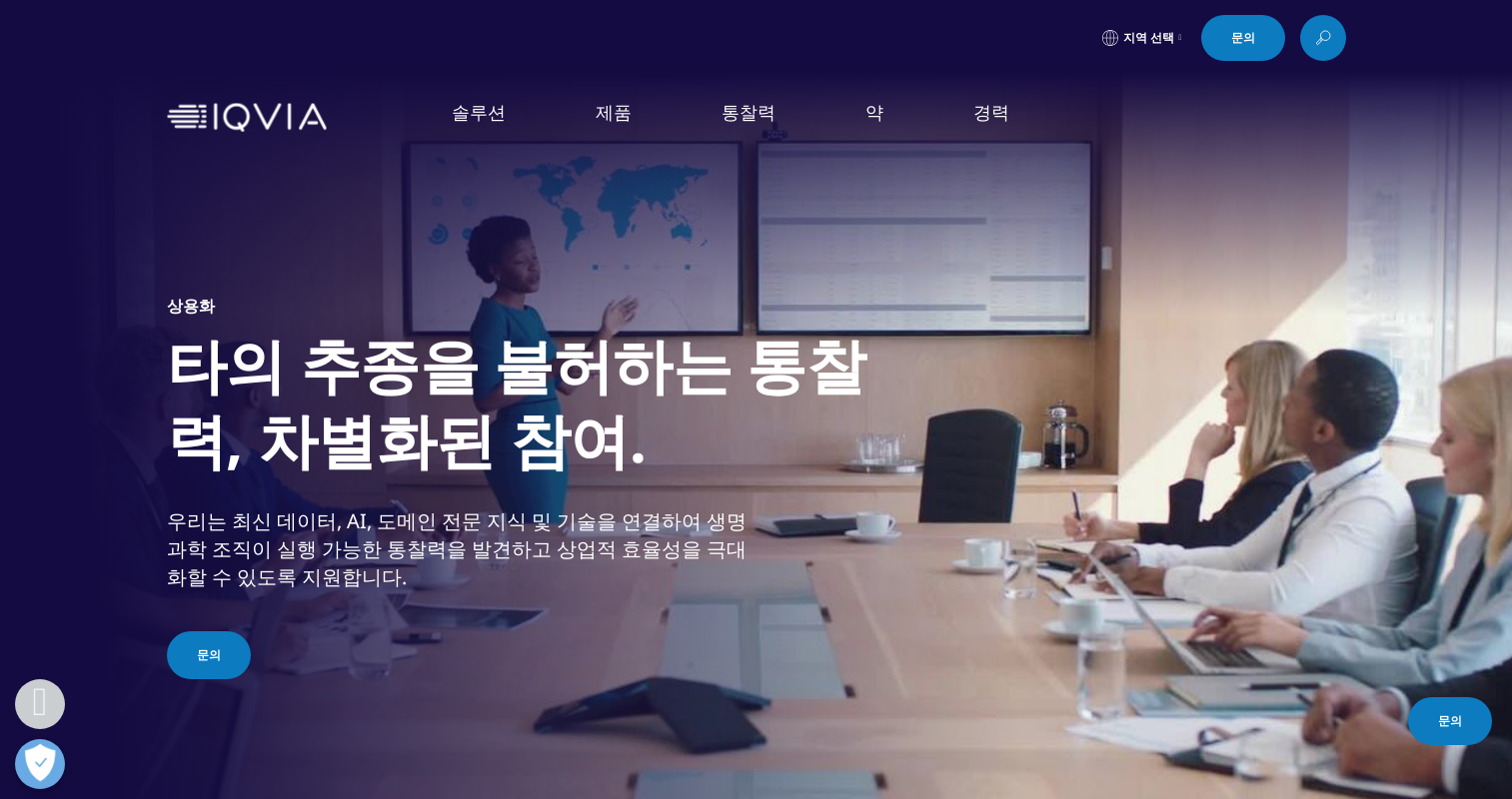 scroll, scrollTop: 599, scrollLeft: 0, axis: vertical 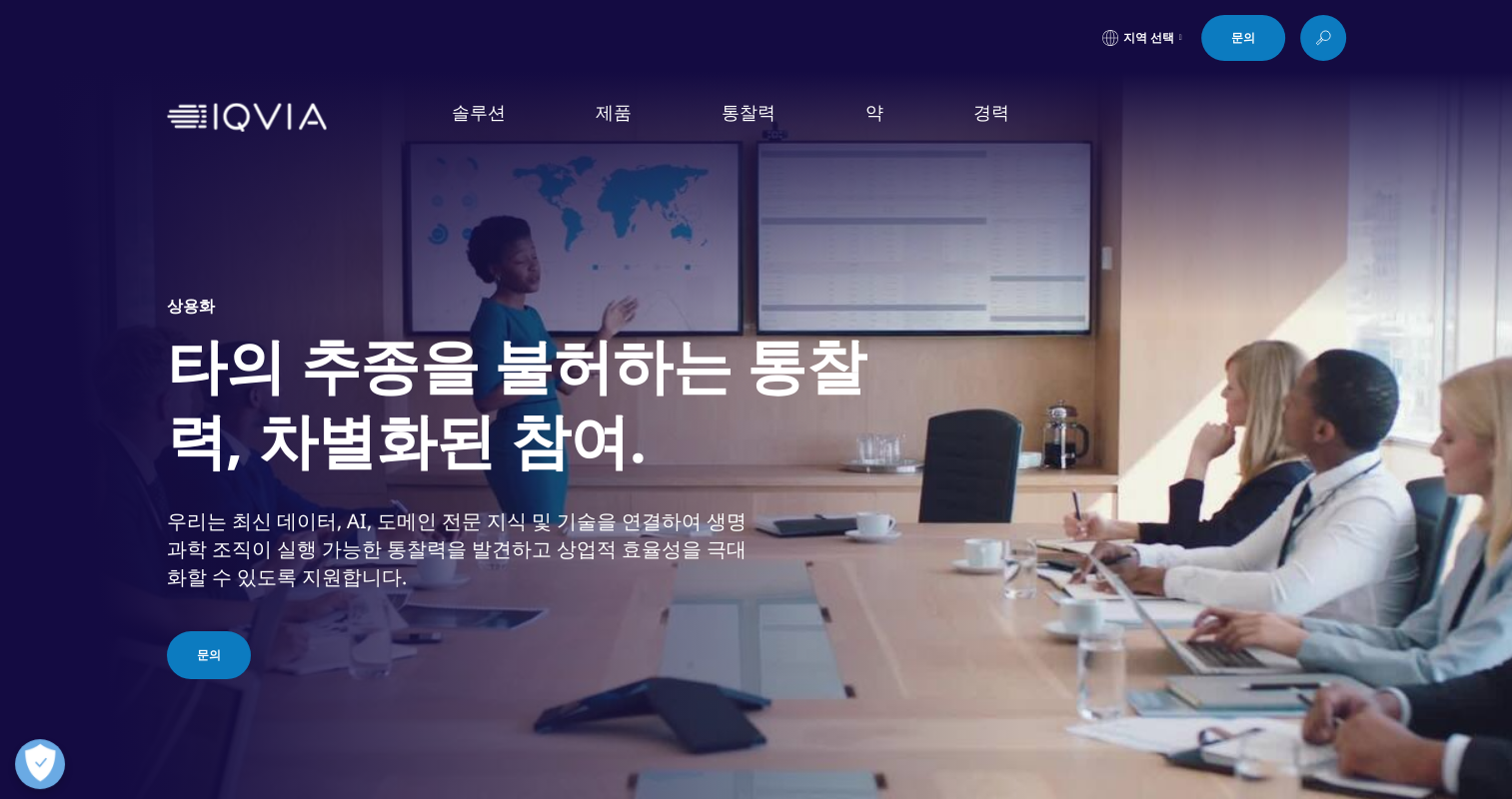 click on "안전 및 규정 준수" at bounding box center [108, 440] 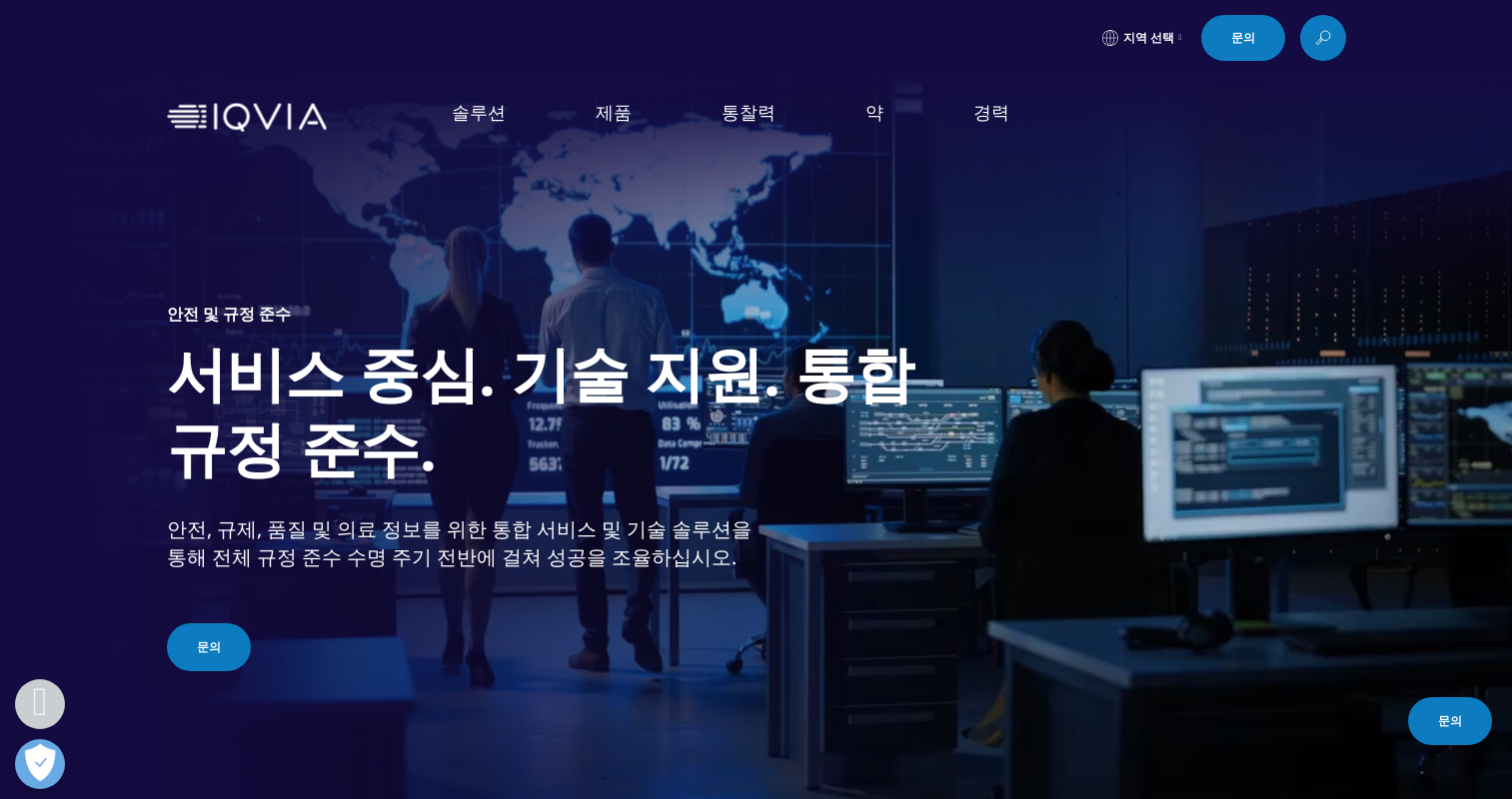 scroll, scrollTop: 599, scrollLeft: 0, axis: vertical 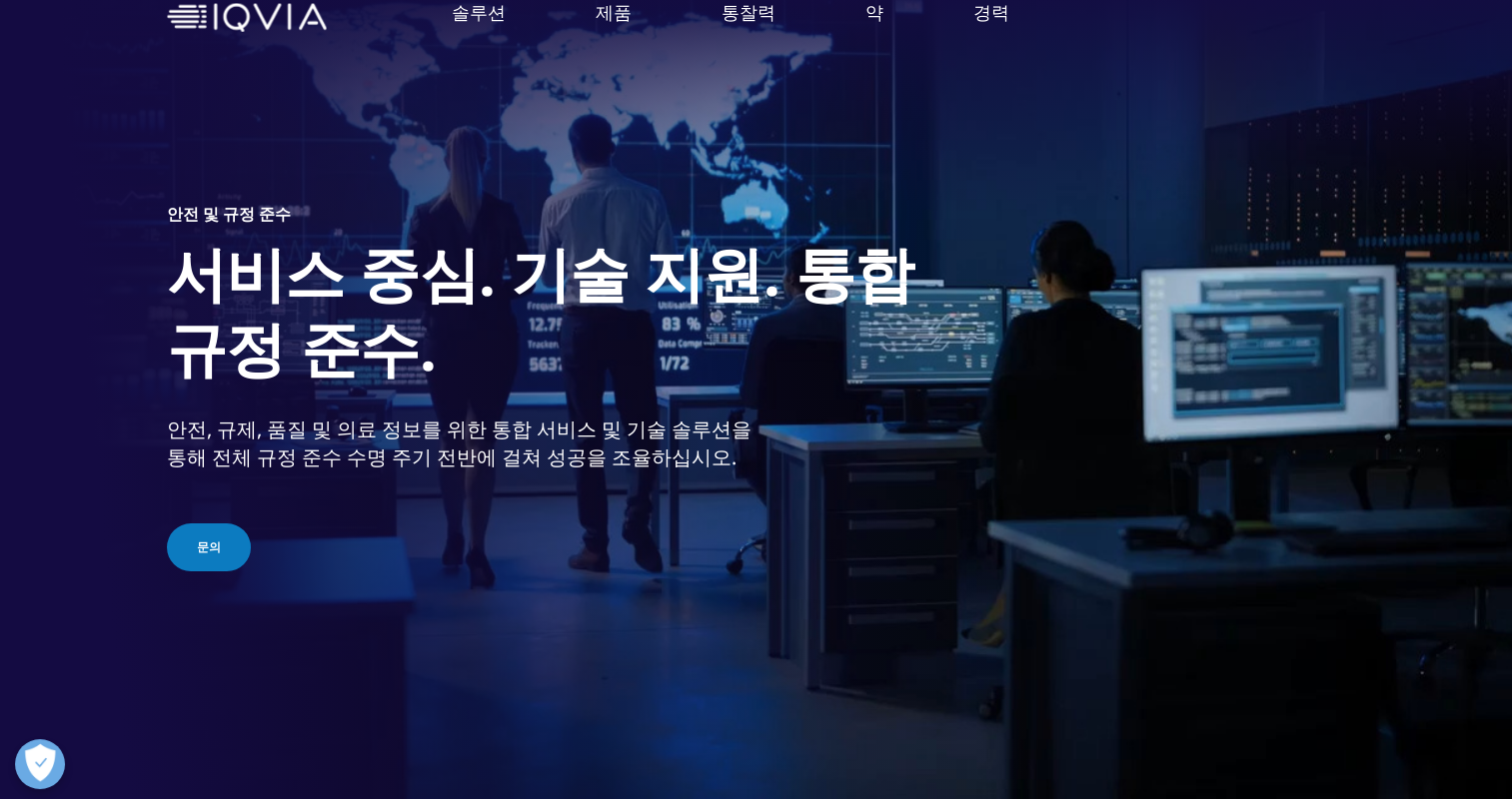 click 